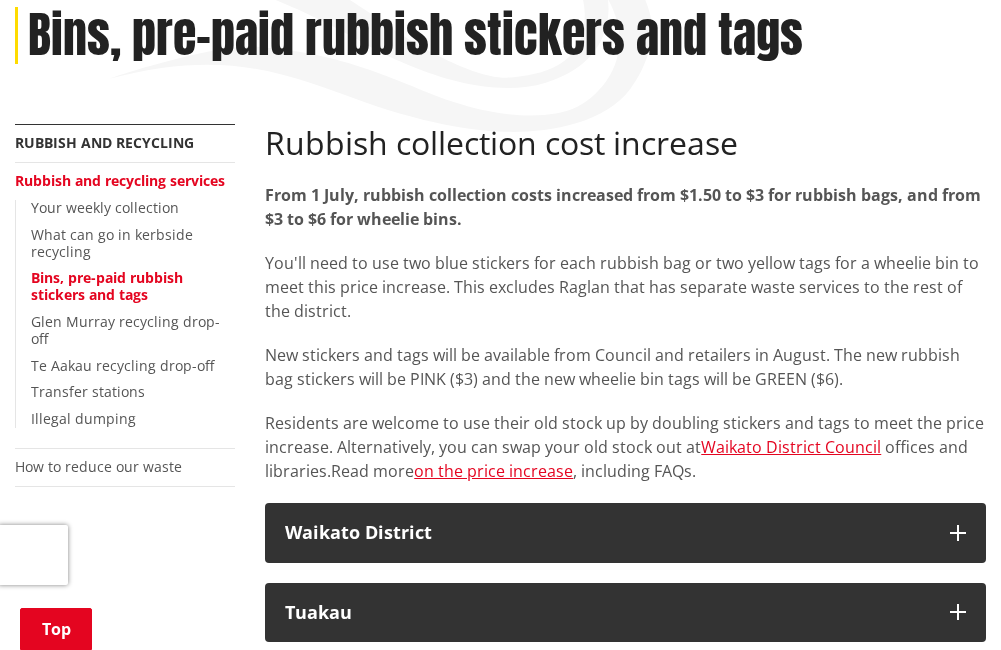 scroll, scrollTop: 300, scrollLeft: 0, axis: vertical 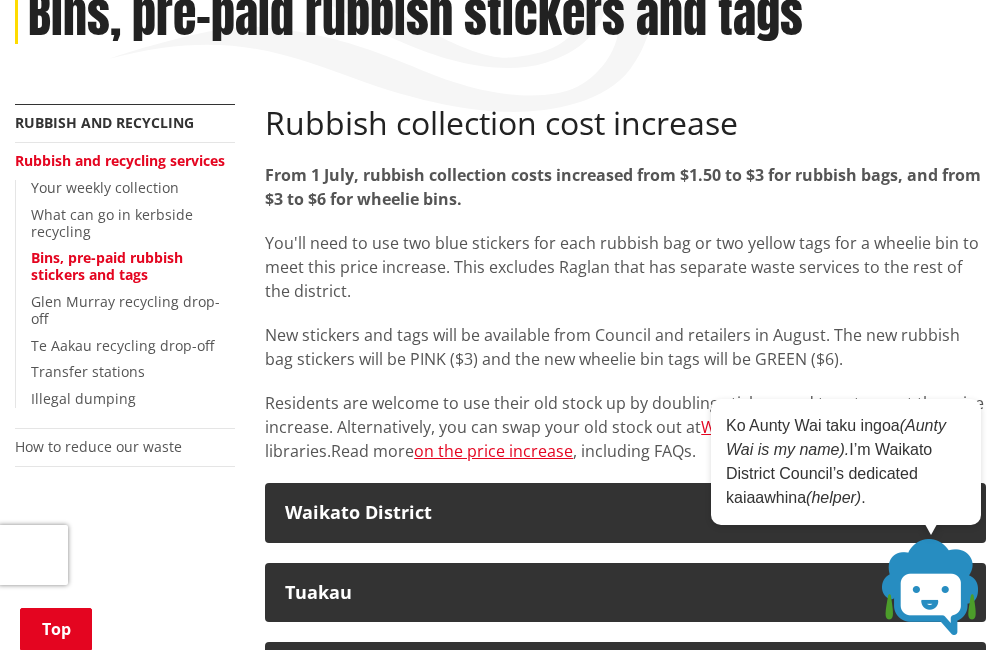 click on "Residents are welcome to use their old stock up by doubling stickers and tags to meet the price increase. Alternatively, you can swap your old stock out at" at bounding box center (624, 415) 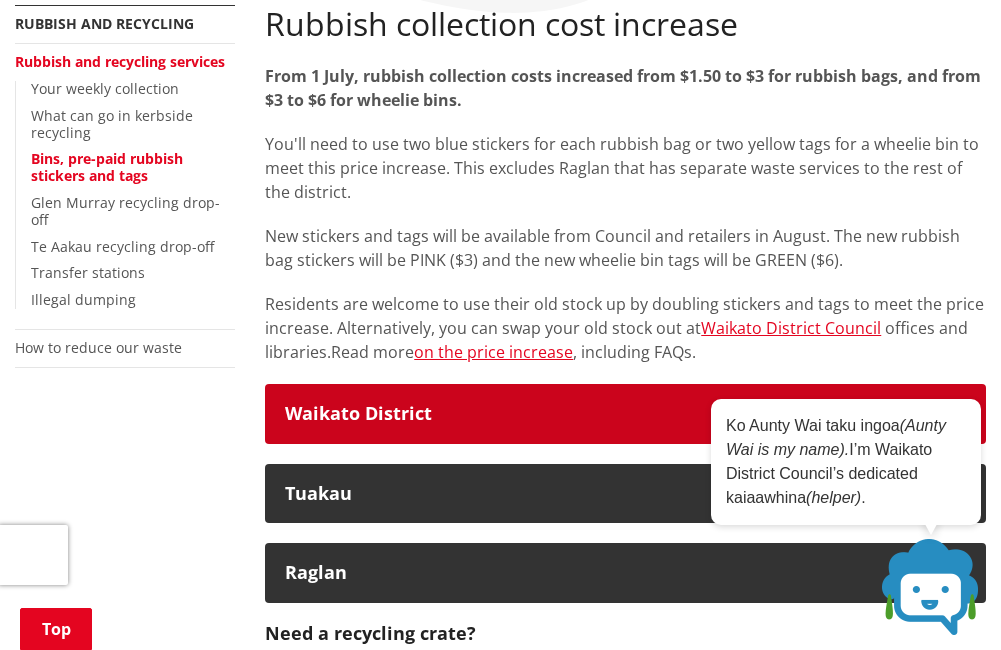 scroll, scrollTop: 400, scrollLeft: 0, axis: vertical 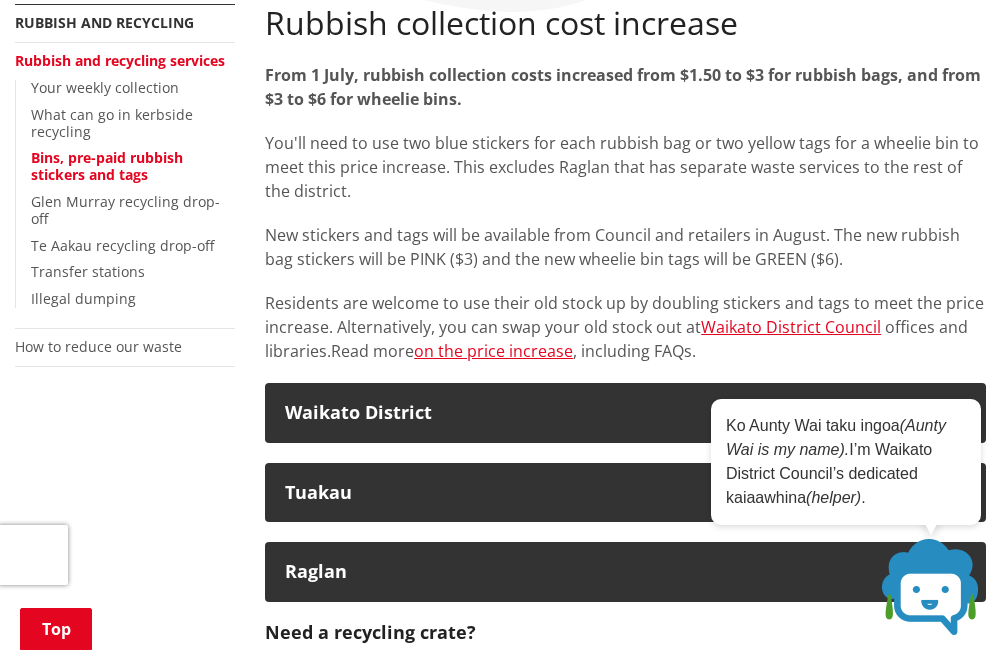 click on "Rubbish collection cost increase From 1 July, rubbish collection costs increased from $1.50 to $3 for rubbish bags, and from $3 to $6 for wheelie bins. You'll need to use two blue stickers for each rubbish bag or two yellow tags for a wheelie bin to meet this price increase. This excludes Raglan that has separate waste services to the rest of the district. New stickers and tags will be available from Council and retailers in August. The new rubbish bag stickers will be PINK ($3) and the new wheelie bin tags will be GREEN ($6). Residents are welcome to use their old stock up by doubling stickers and tags to meet the price increase. Alternatively, you can swap your old stock out at Waikato District Council offices and libraries. Read more on the price increase , including FAQs. Waikato District Tuakau Raglan" at bounding box center [625, 1091] 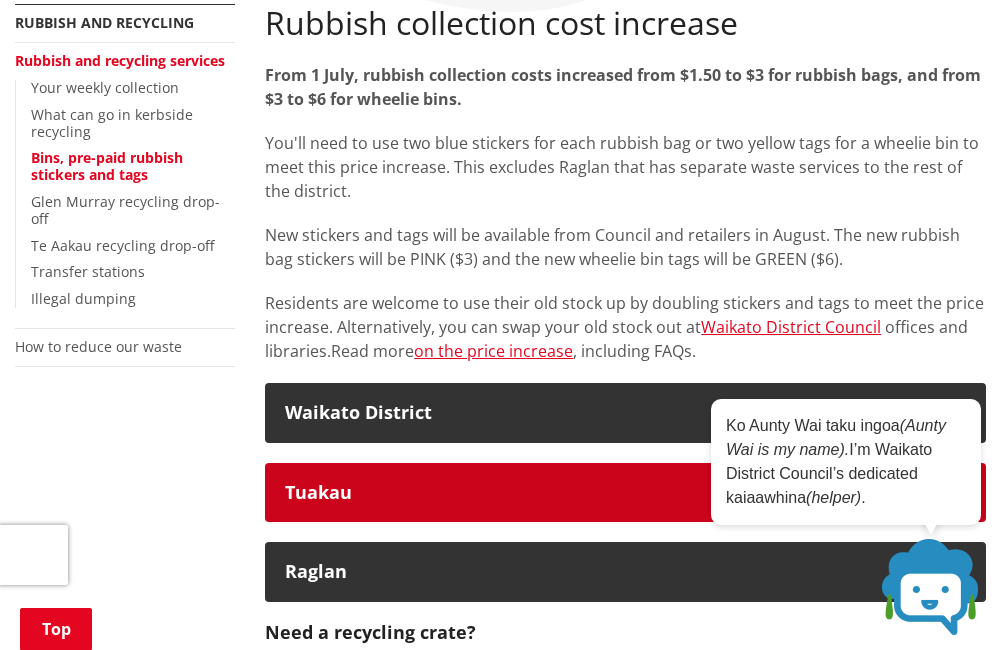 click on "Tuakau" at bounding box center (607, 493) 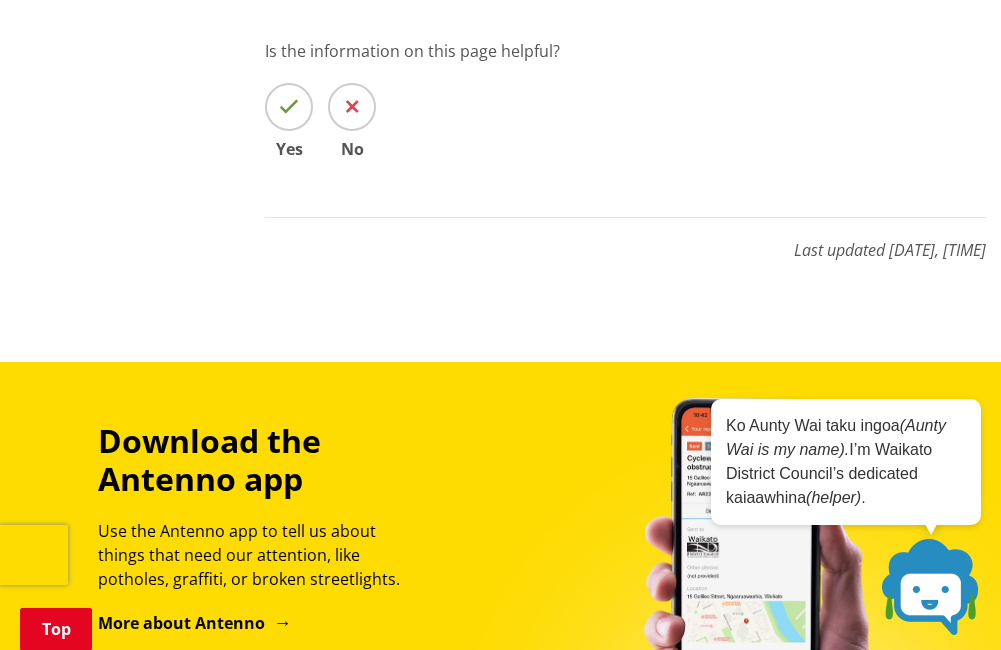 scroll, scrollTop: 2800, scrollLeft: 0, axis: vertical 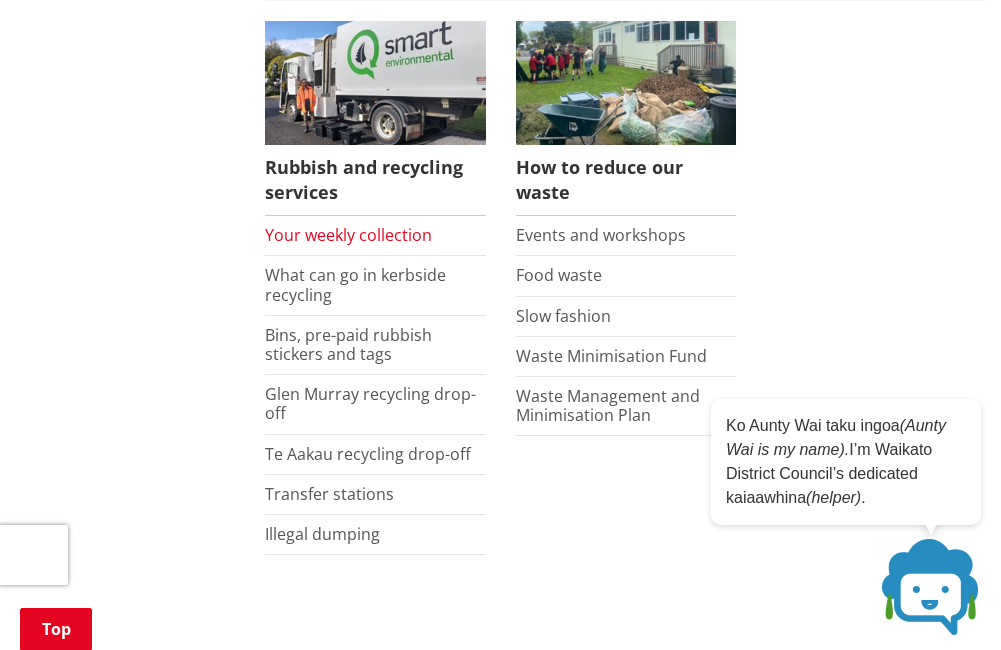 click on "Your weekly collection" at bounding box center [348, 235] 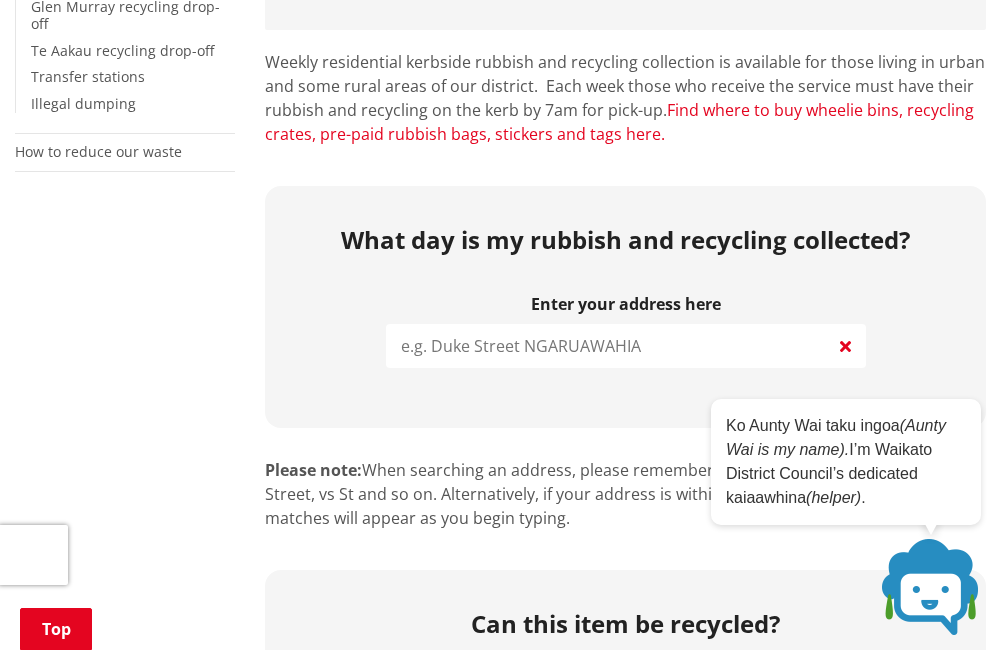 scroll, scrollTop: 600, scrollLeft: 0, axis: vertical 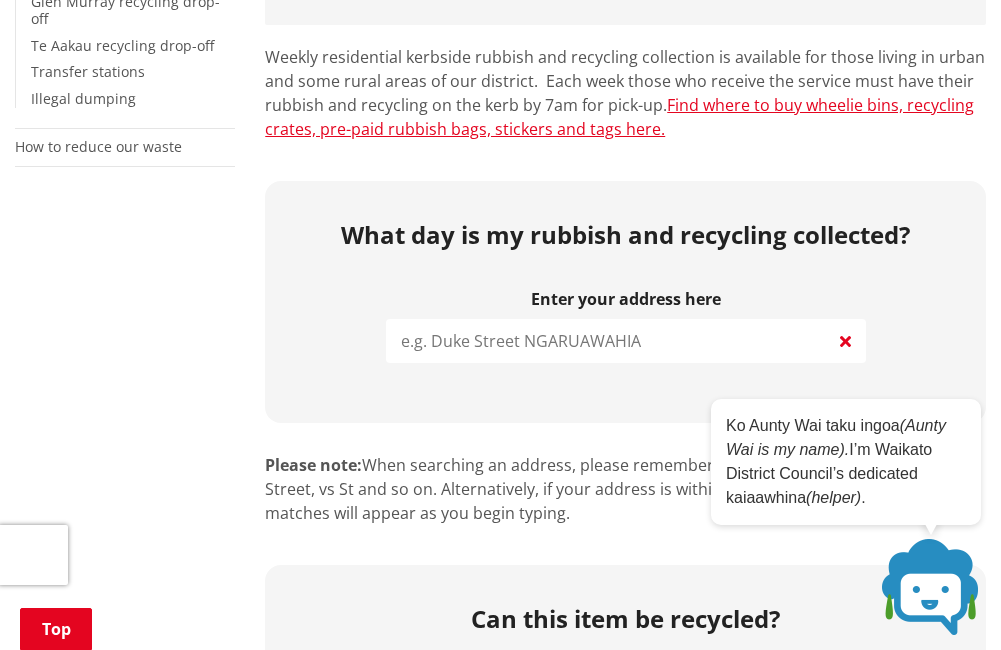 click at bounding box center (626, 341) 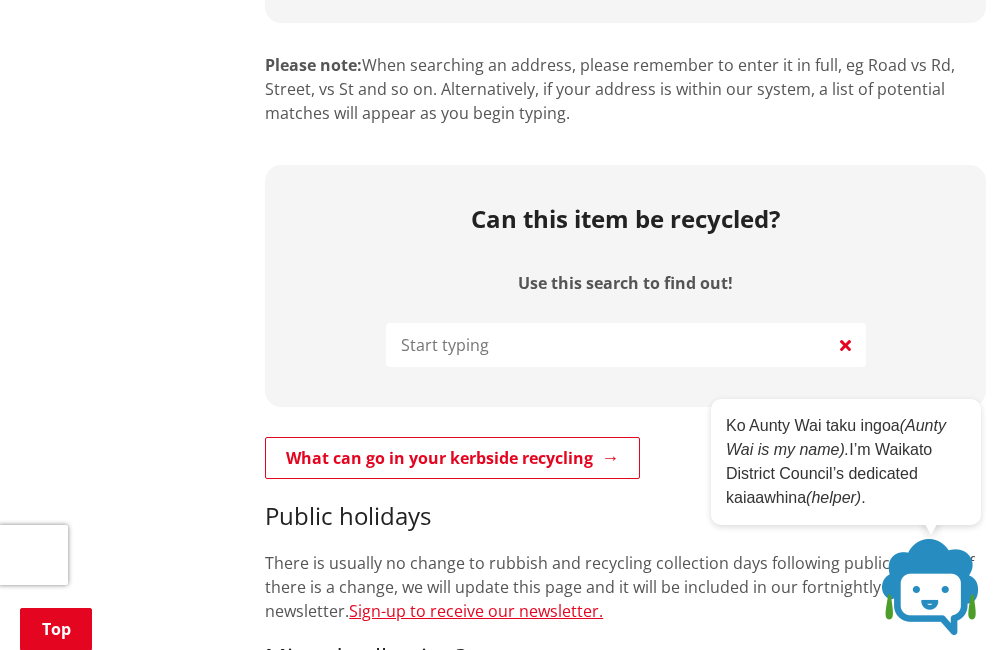 scroll, scrollTop: 600, scrollLeft: 0, axis: vertical 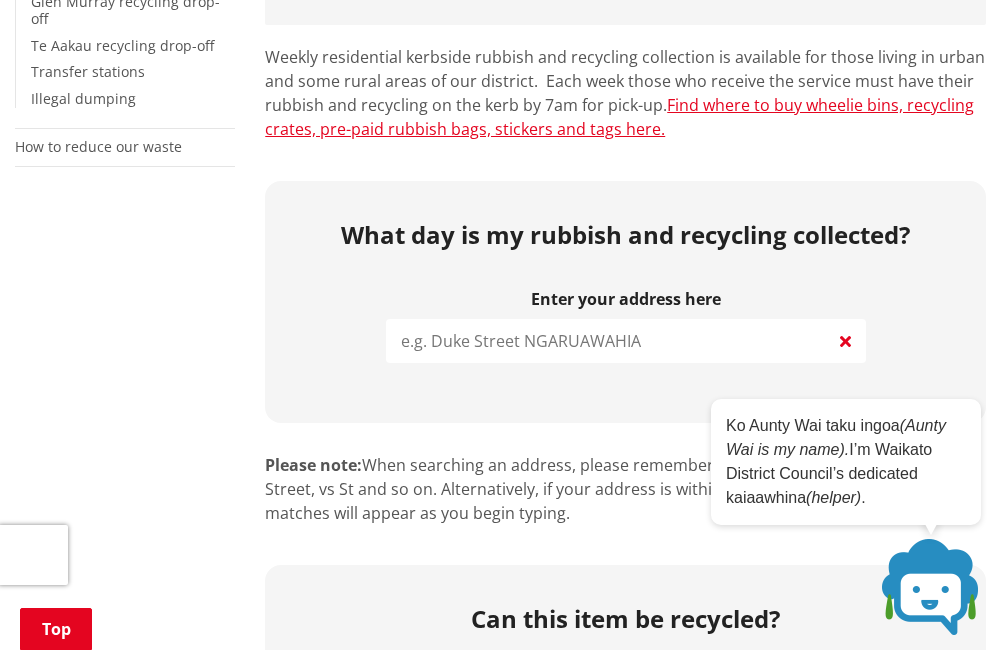 click at bounding box center (626, 341) 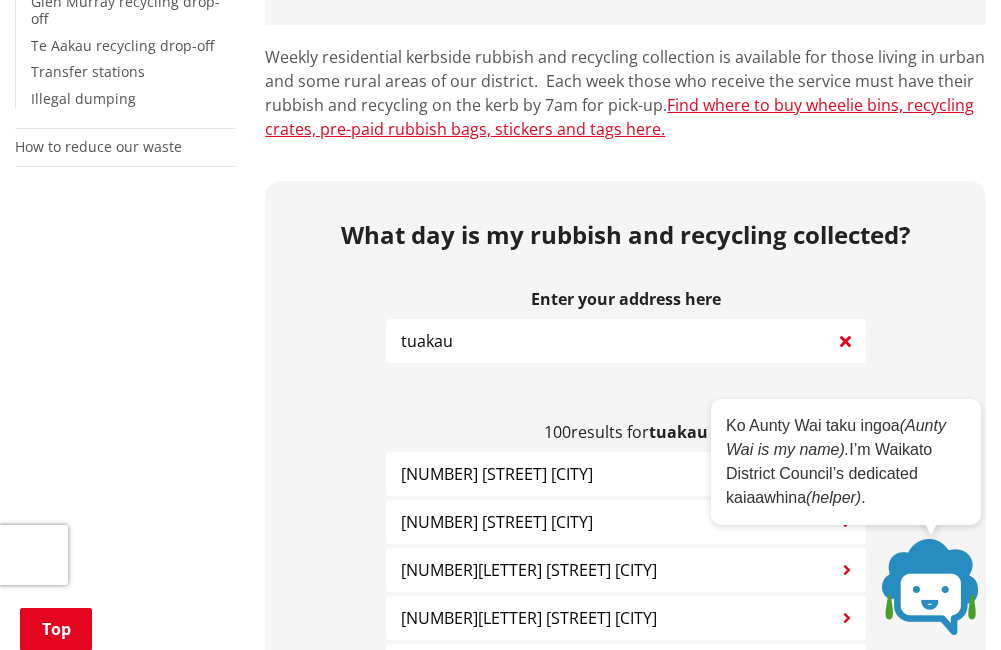 type on "tuakau" 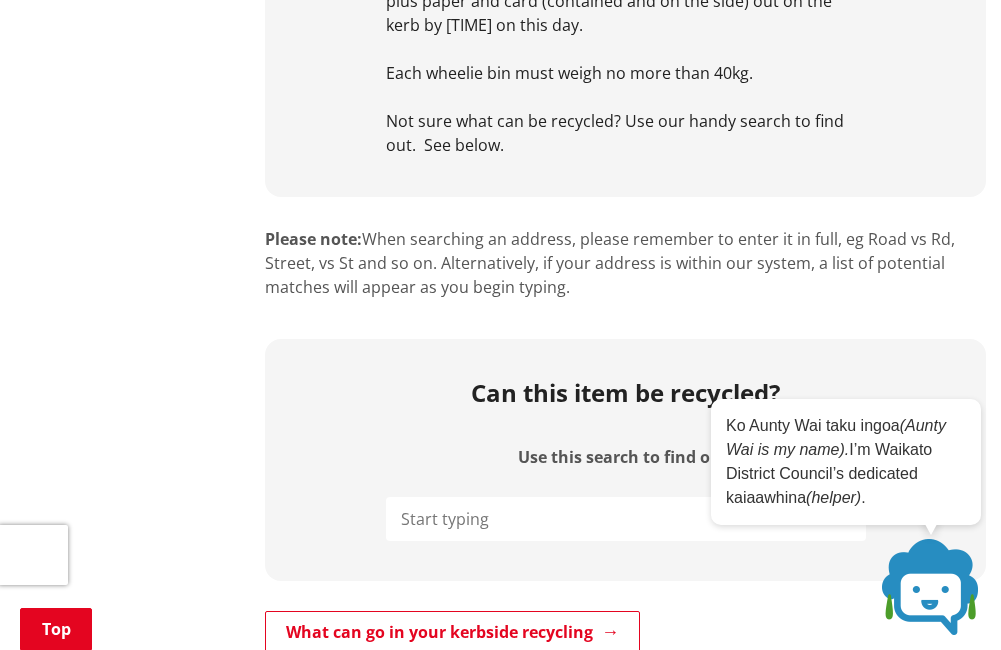 scroll, scrollTop: 1800, scrollLeft: 0, axis: vertical 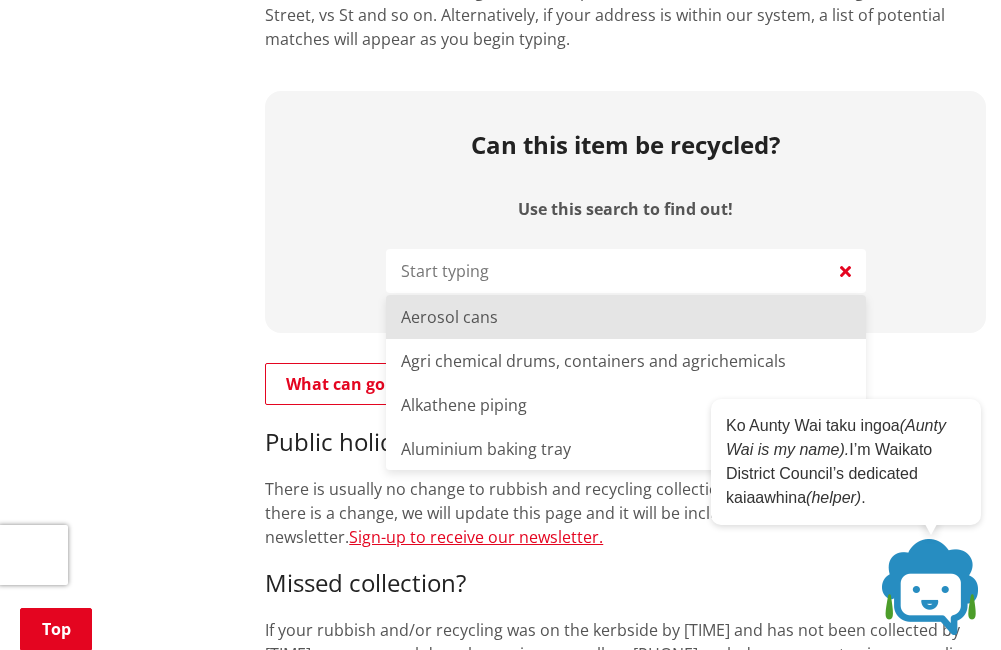 click on "Use this search to find out!" at bounding box center [626, 271] 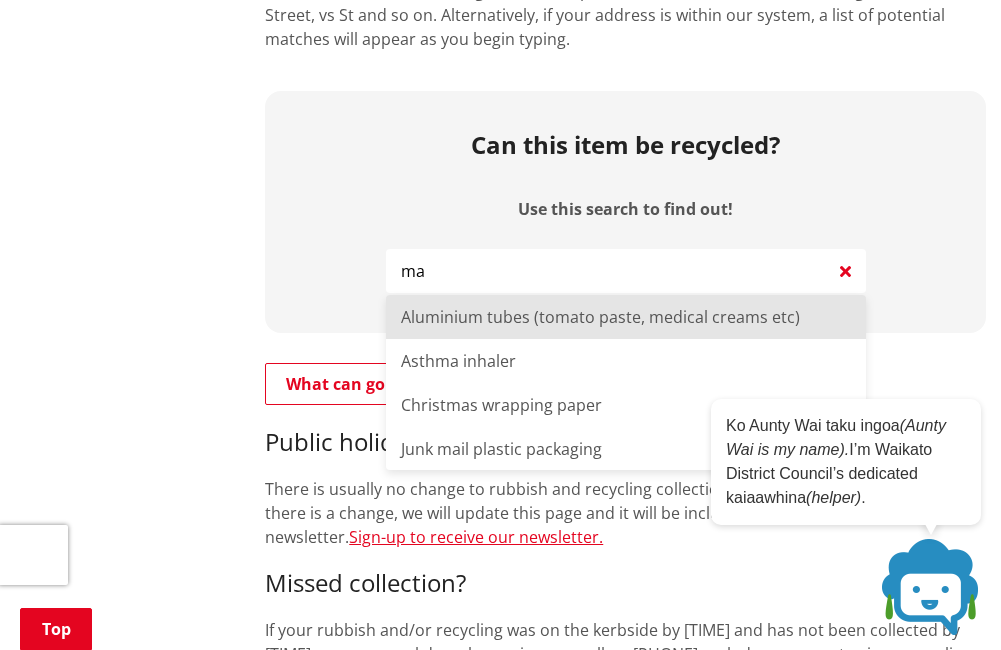 type on "m" 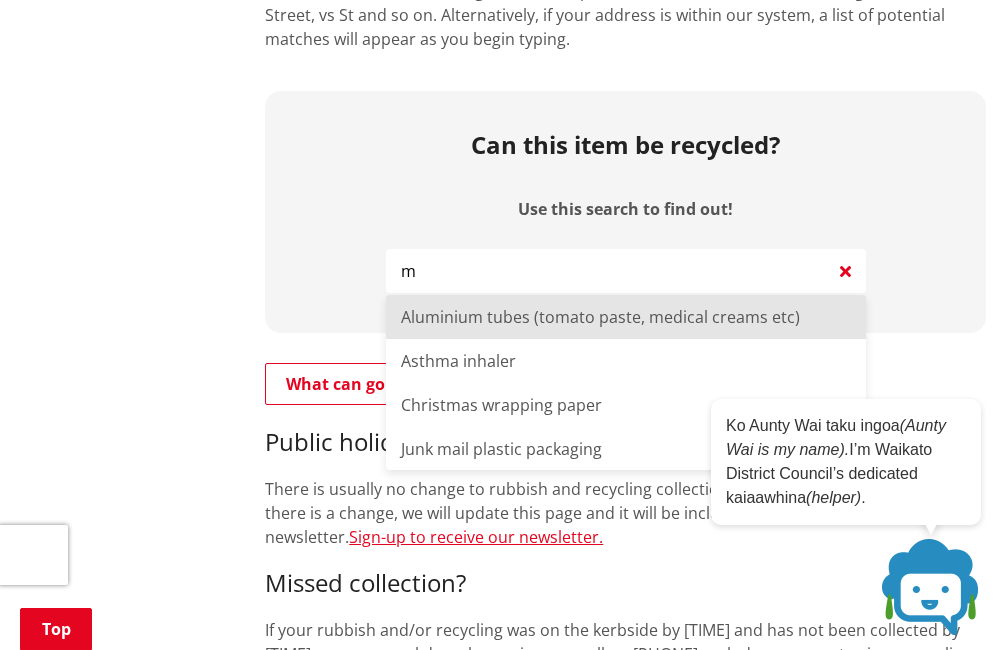 type 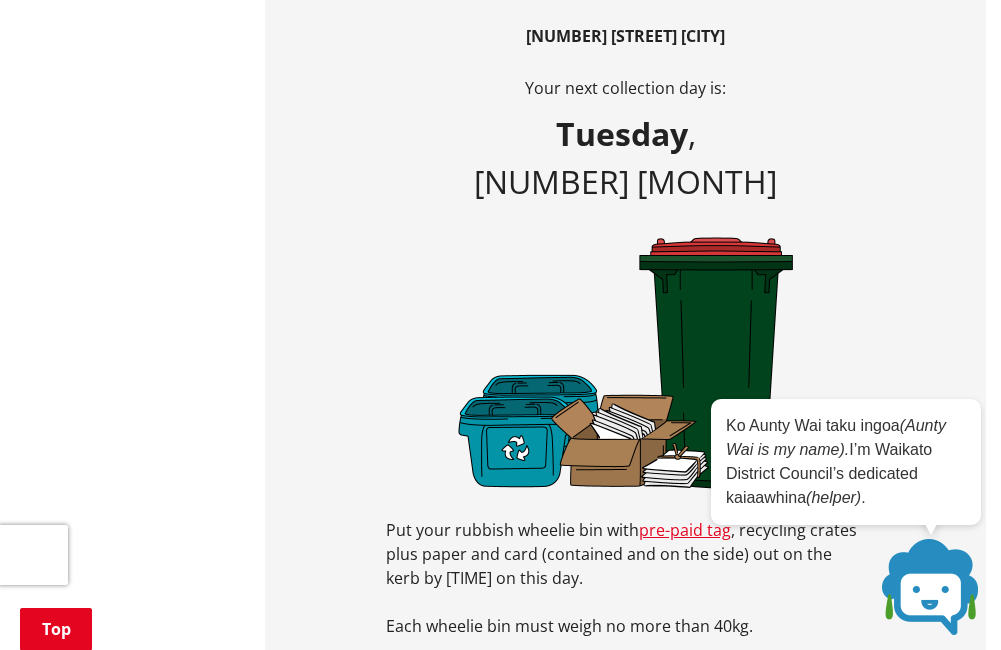 scroll, scrollTop: 700, scrollLeft: 0, axis: vertical 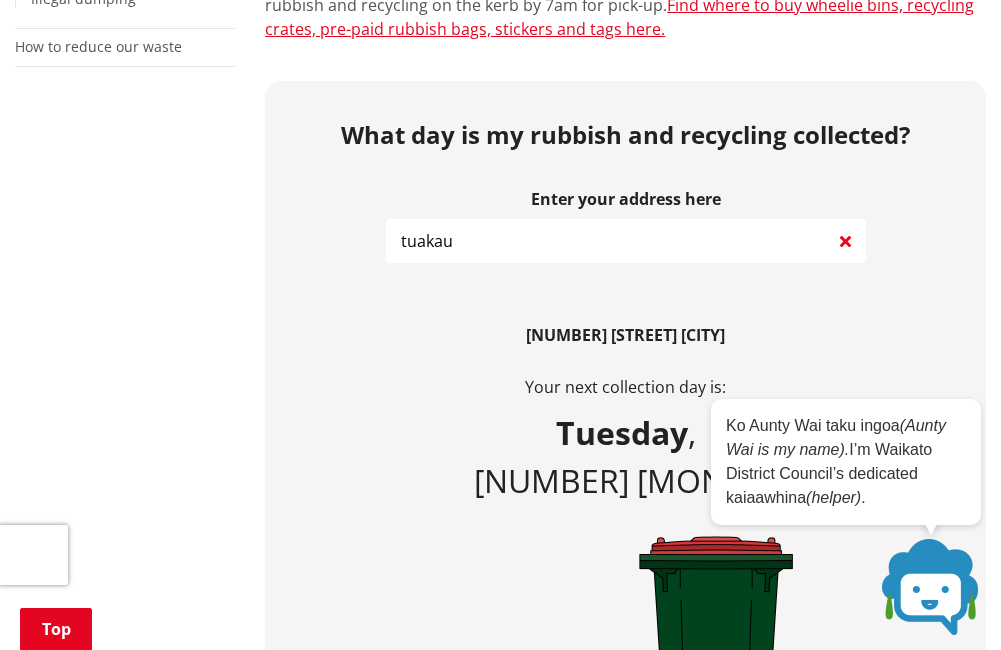 click on "tuakau" at bounding box center [626, 241] 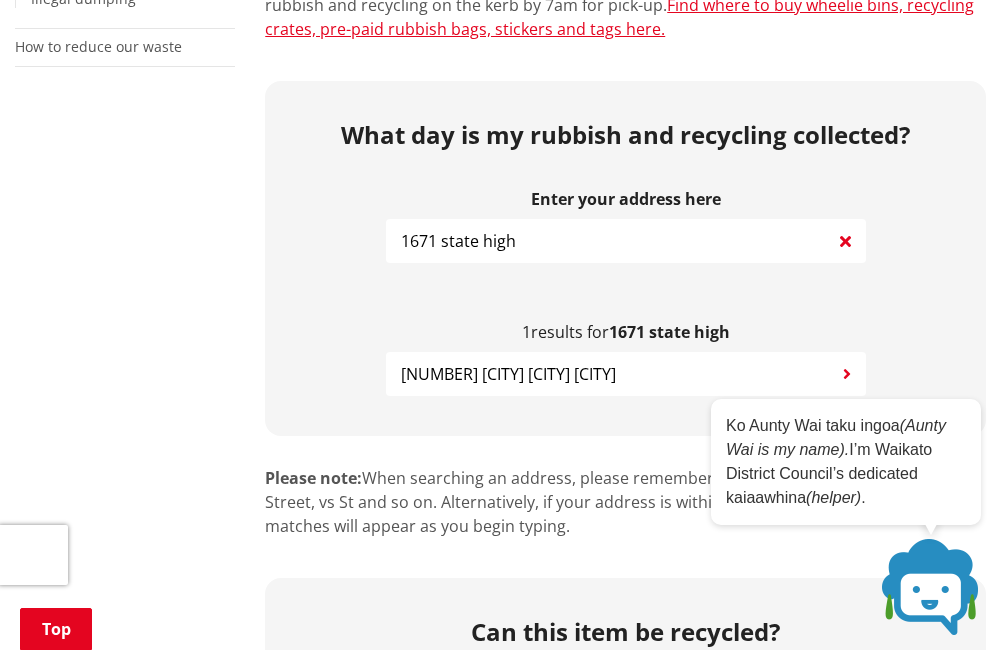 type on "1671 state high" 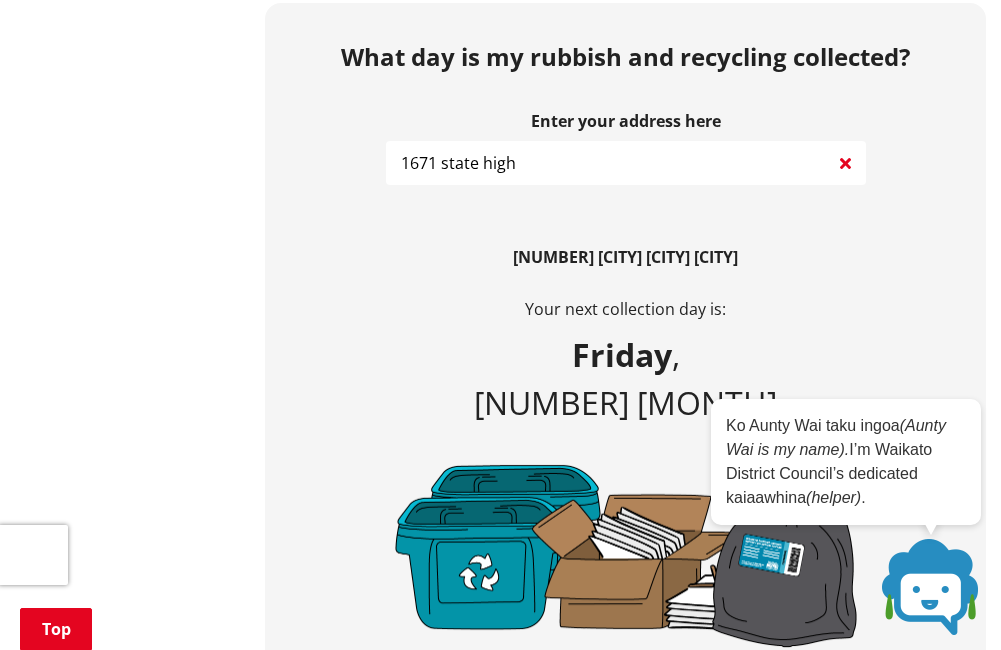 scroll, scrollTop: 600, scrollLeft: 0, axis: vertical 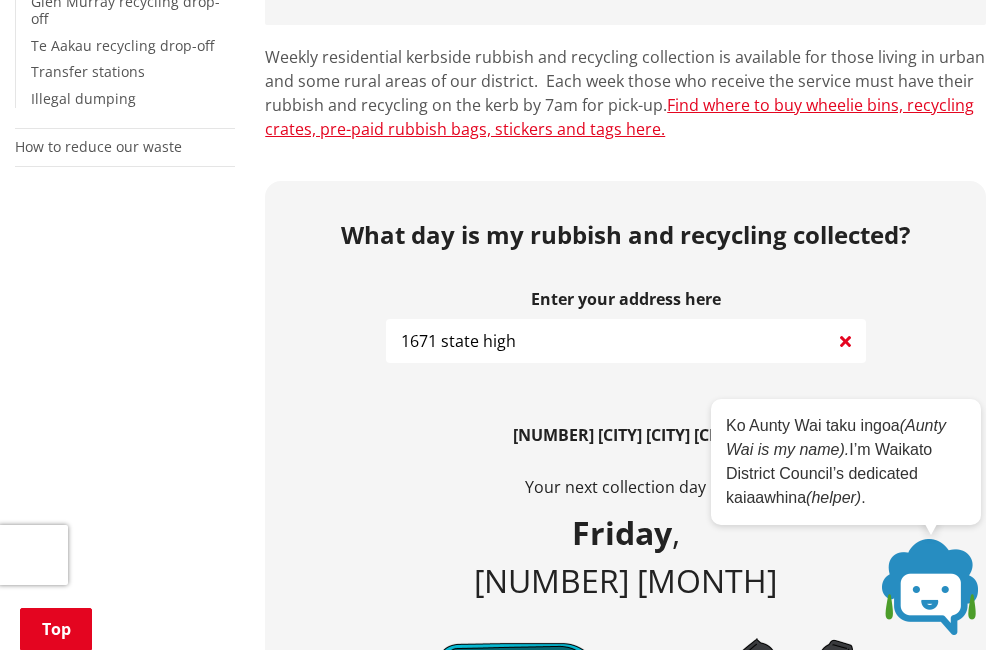click on "1671 state high" at bounding box center (626, 341) 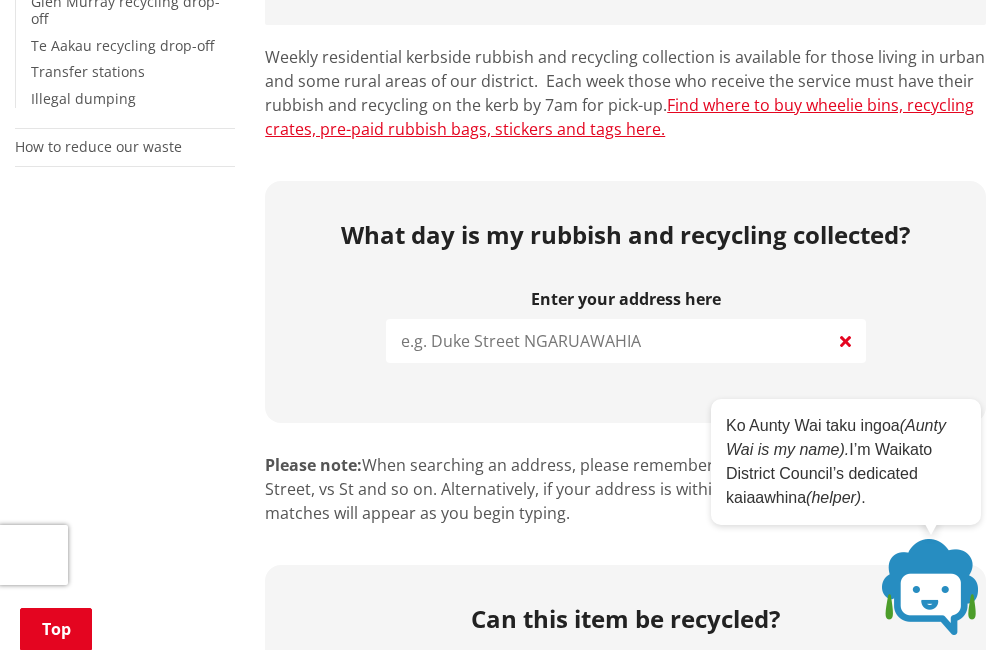 type on "8" 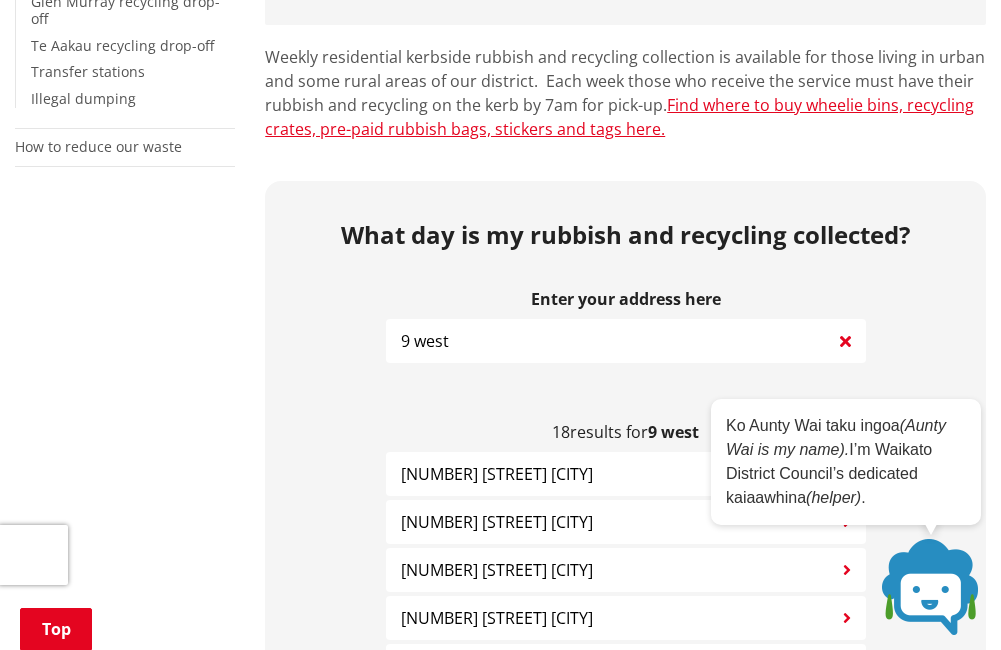 type on "9 west" 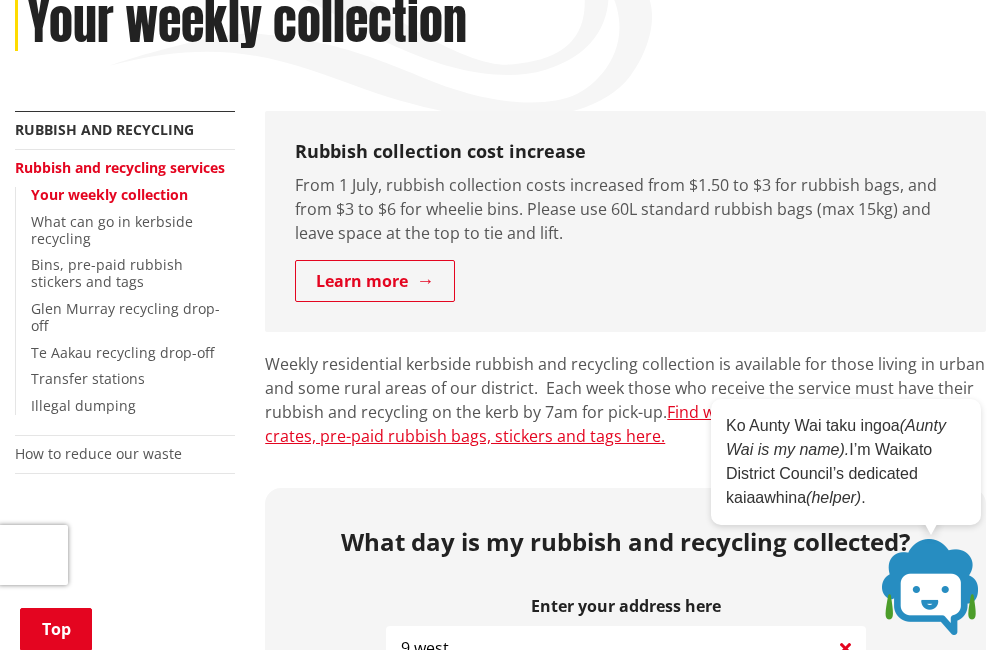 scroll, scrollTop: 200, scrollLeft: 0, axis: vertical 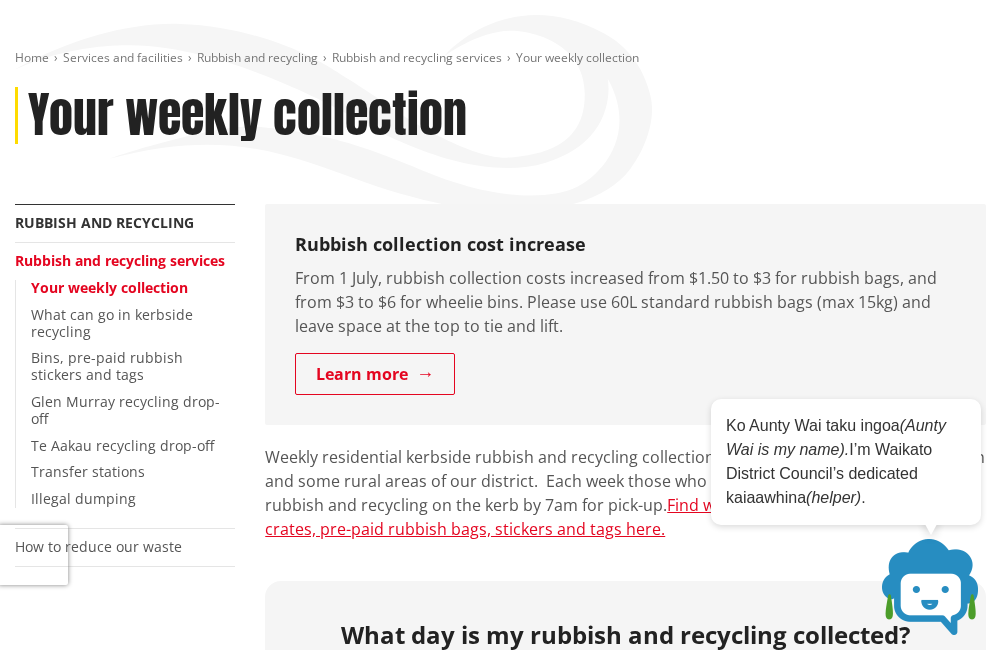 drag, startPoint x: 126, startPoint y: 222, endPoint x: 189, endPoint y: 235, distance: 64.327286 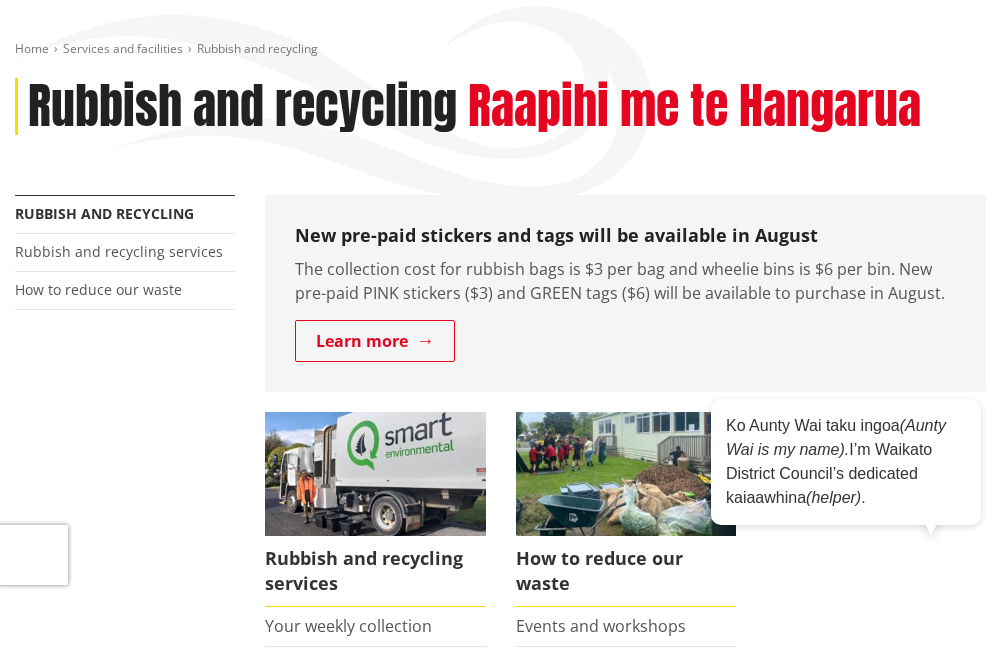 scroll, scrollTop: 0, scrollLeft: 0, axis: both 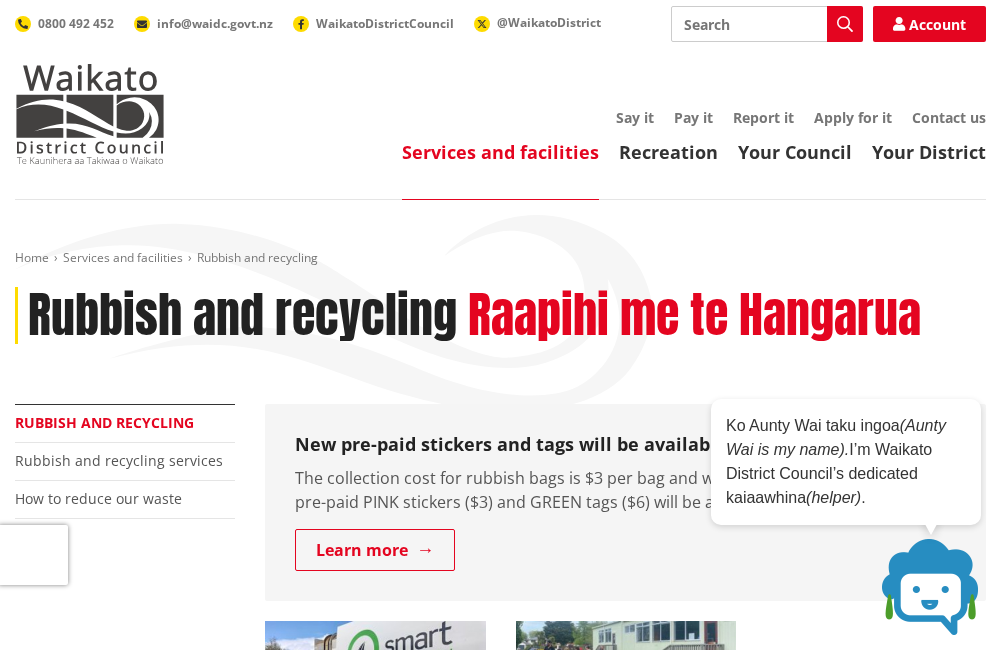 click on "Rubbish and recycling" at bounding box center (104, 422) 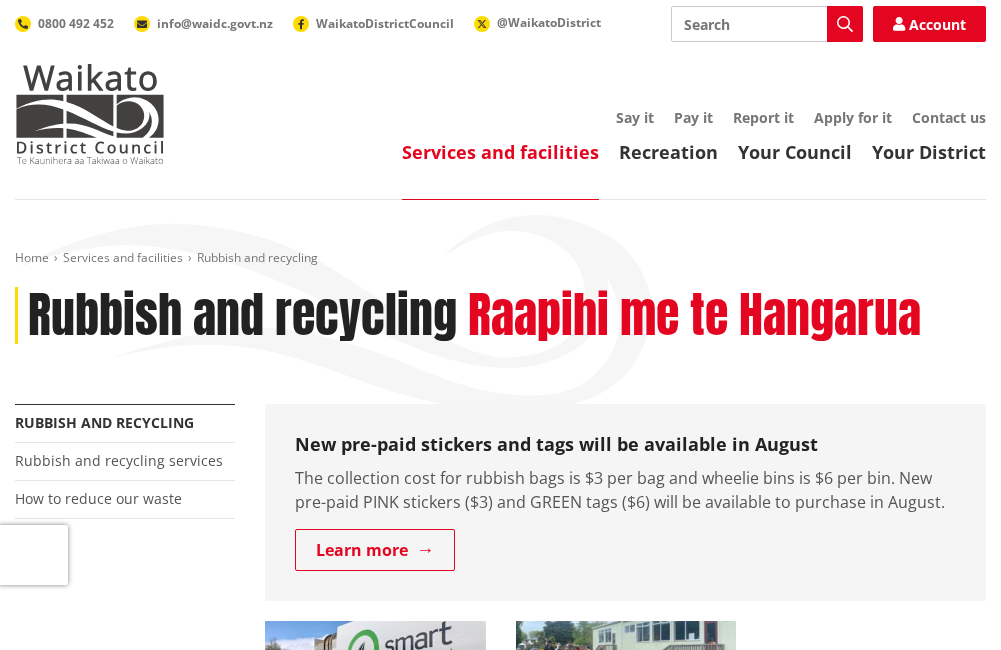 scroll, scrollTop: 0, scrollLeft: 0, axis: both 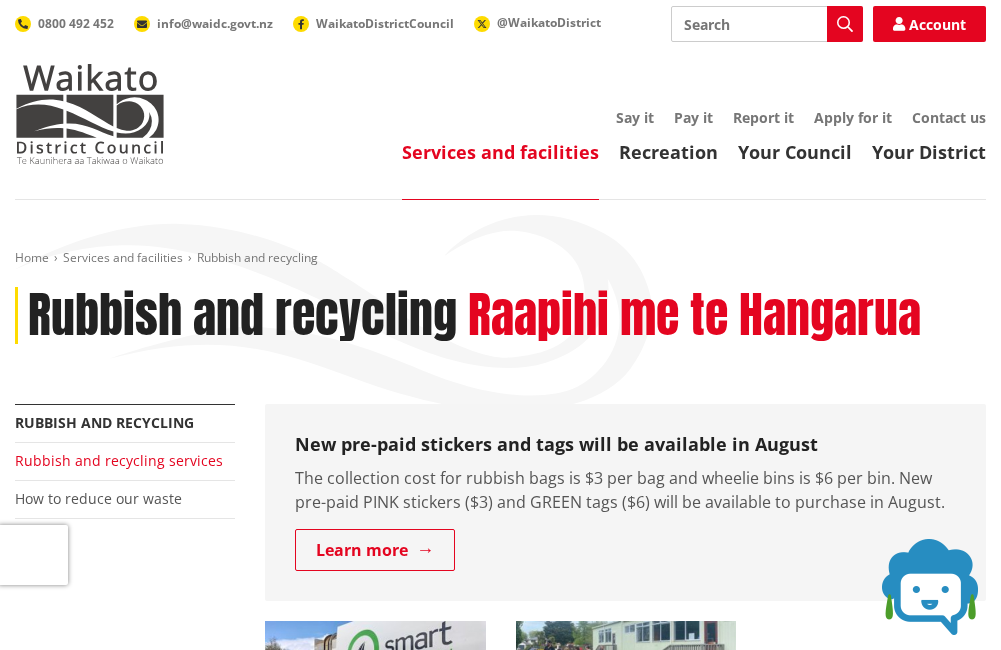 click on "Rubbish and recycling services" at bounding box center [119, 460] 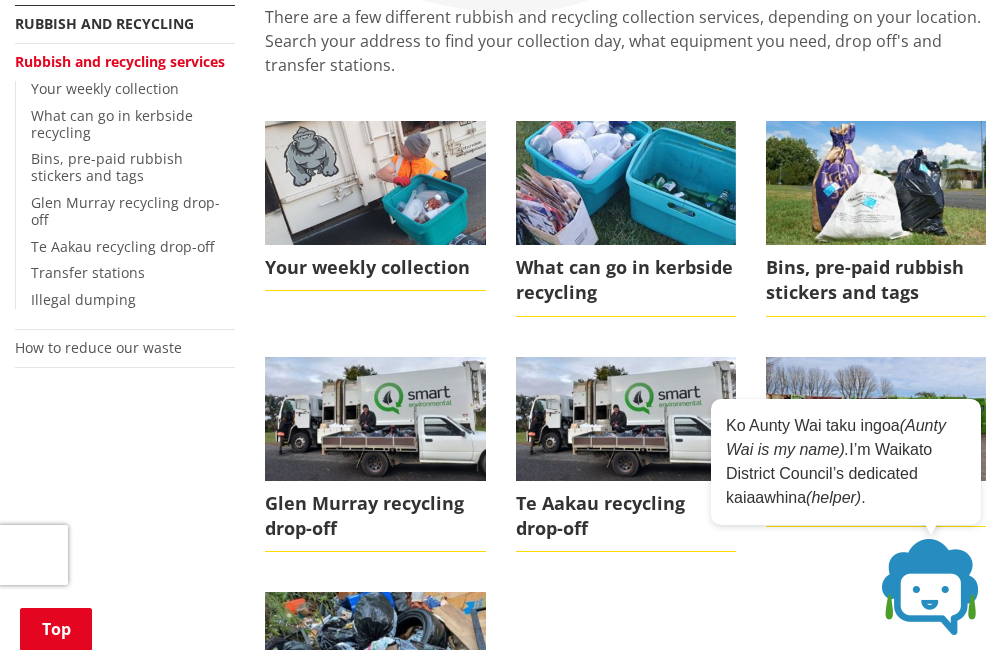 scroll, scrollTop: 400, scrollLeft: 0, axis: vertical 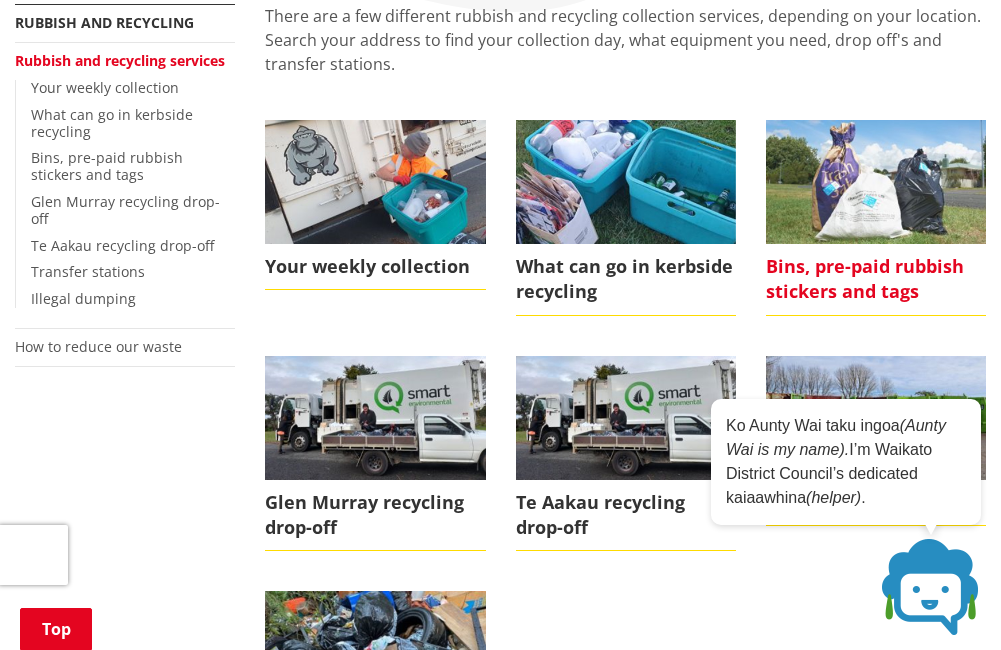 click on "Bins, pre-paid rubbish stickers and tags" at bounding box center [876, 279] 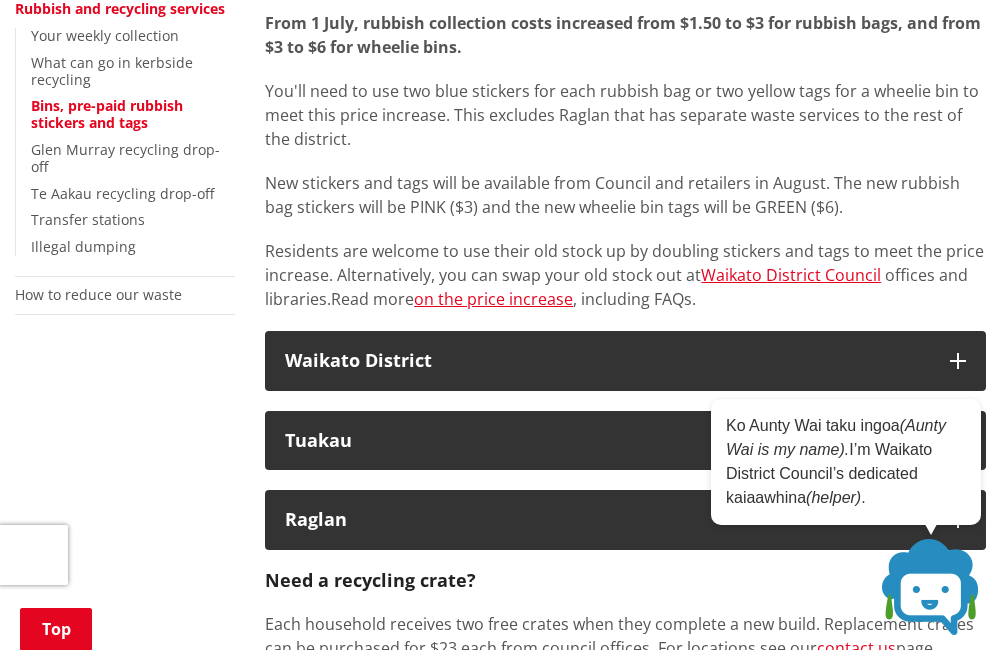scroll, scrollTop: 500, scrollLeft: 0, axis: vertical 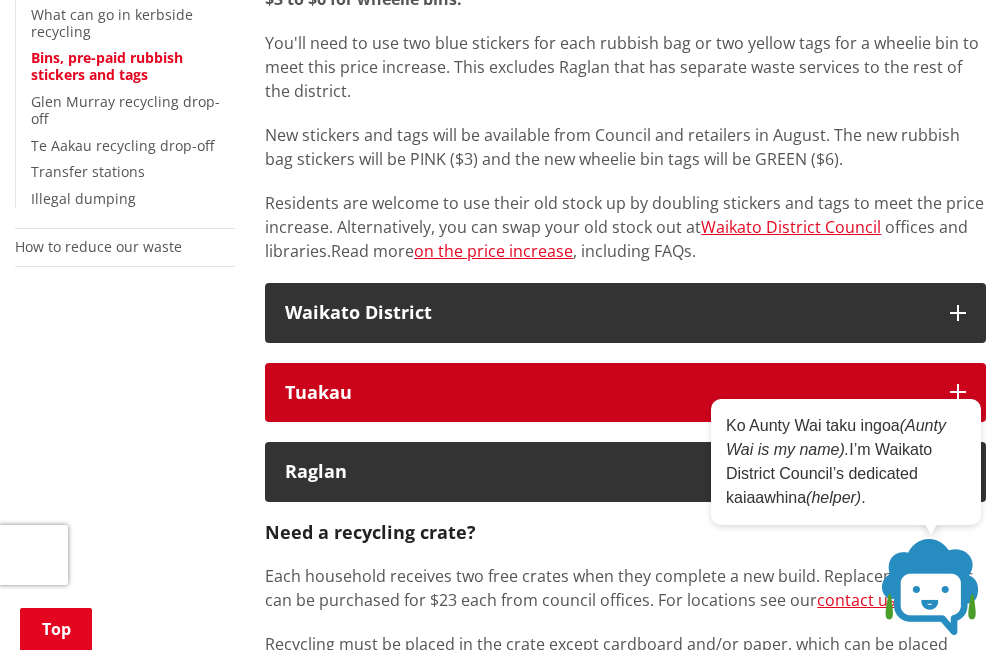 click on "Tuakau" at bounding box center [625, 393] 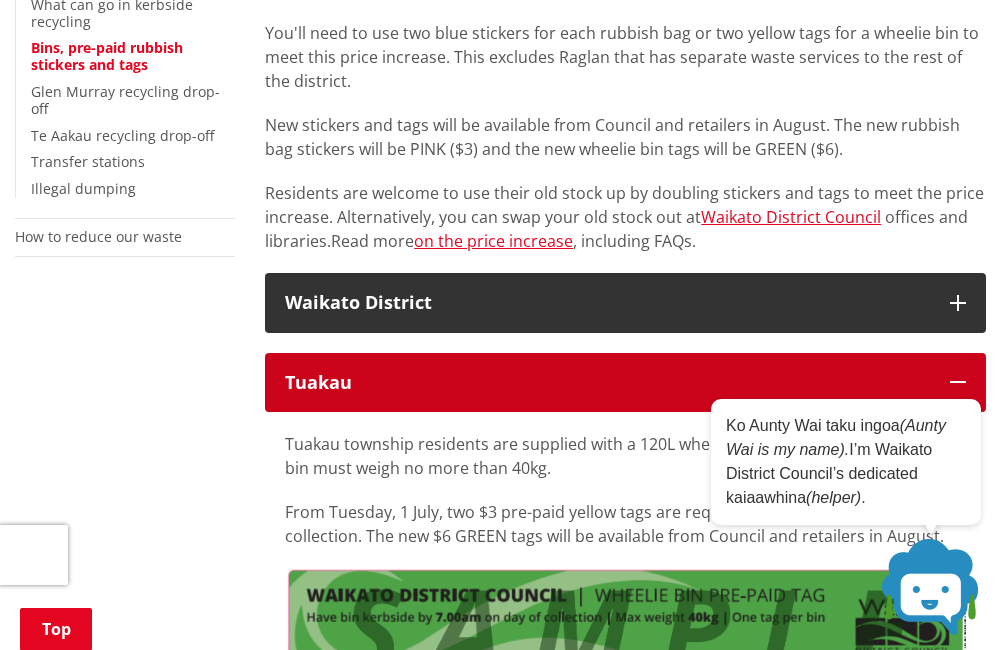 scroll, scrollTop: 500, scrollLeft: 0, axis: vertical 